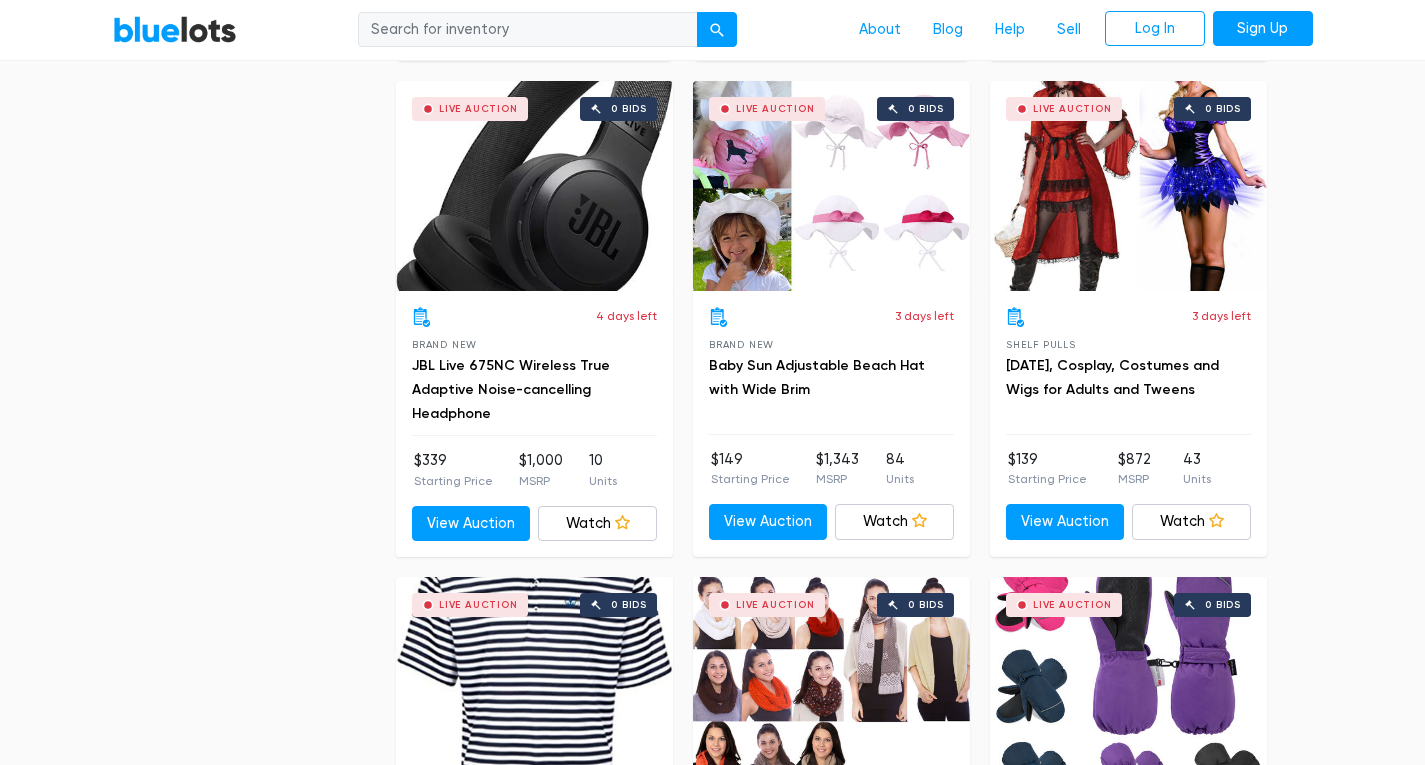 scroll, scrollTop: 3090, scrollLeft: 0, axis: vertical 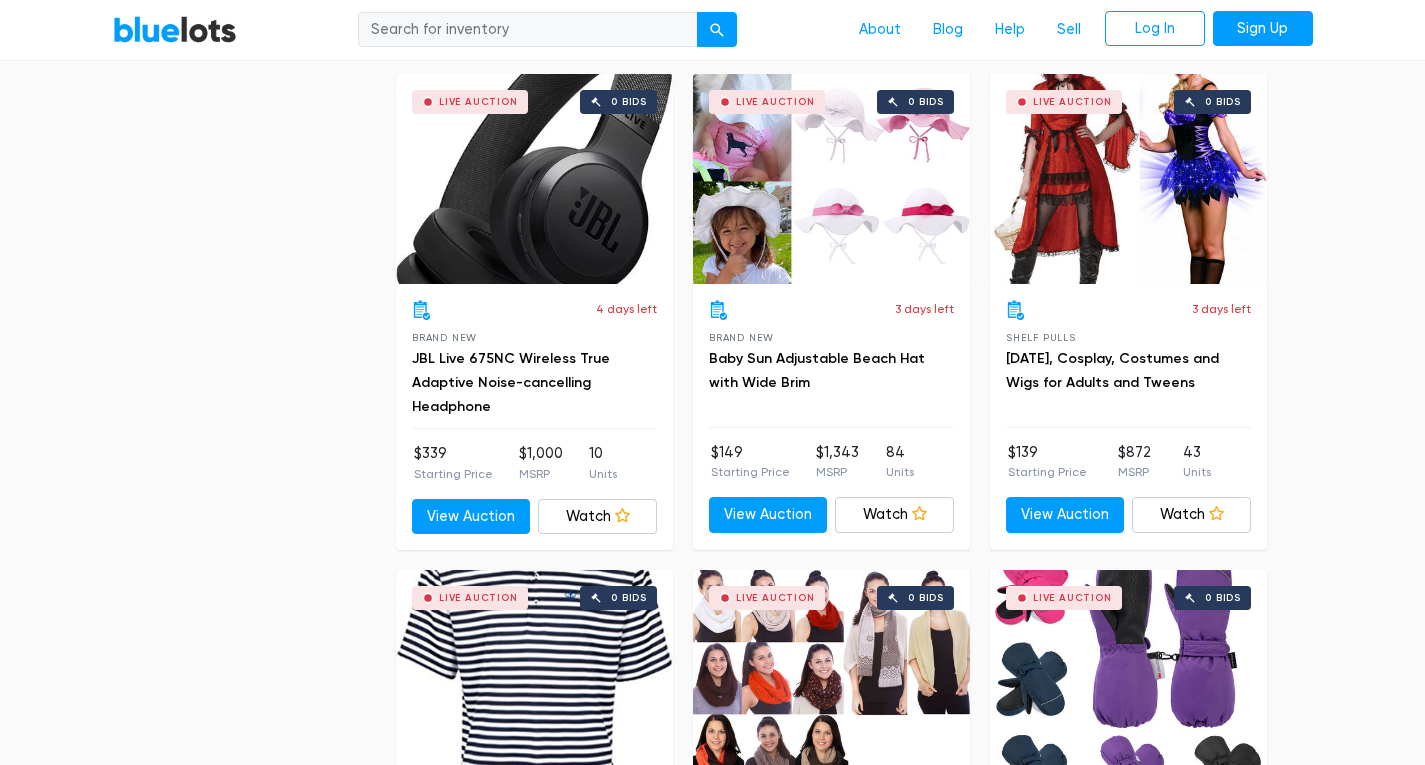 click on "Live Auction
0 bids" at bounding box center (534, 179) 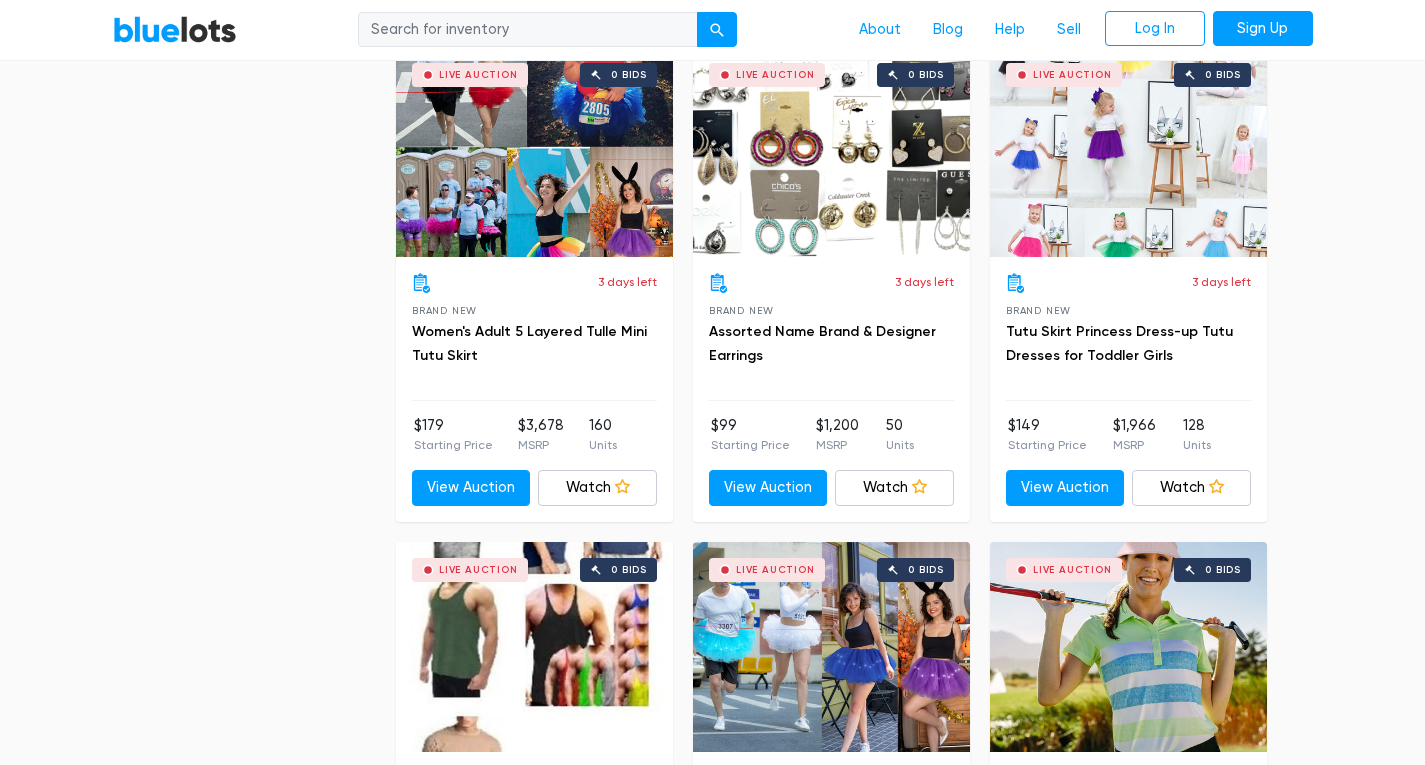scroll, scrollTop: 4979, scrollLeft: 0, axis: vertical 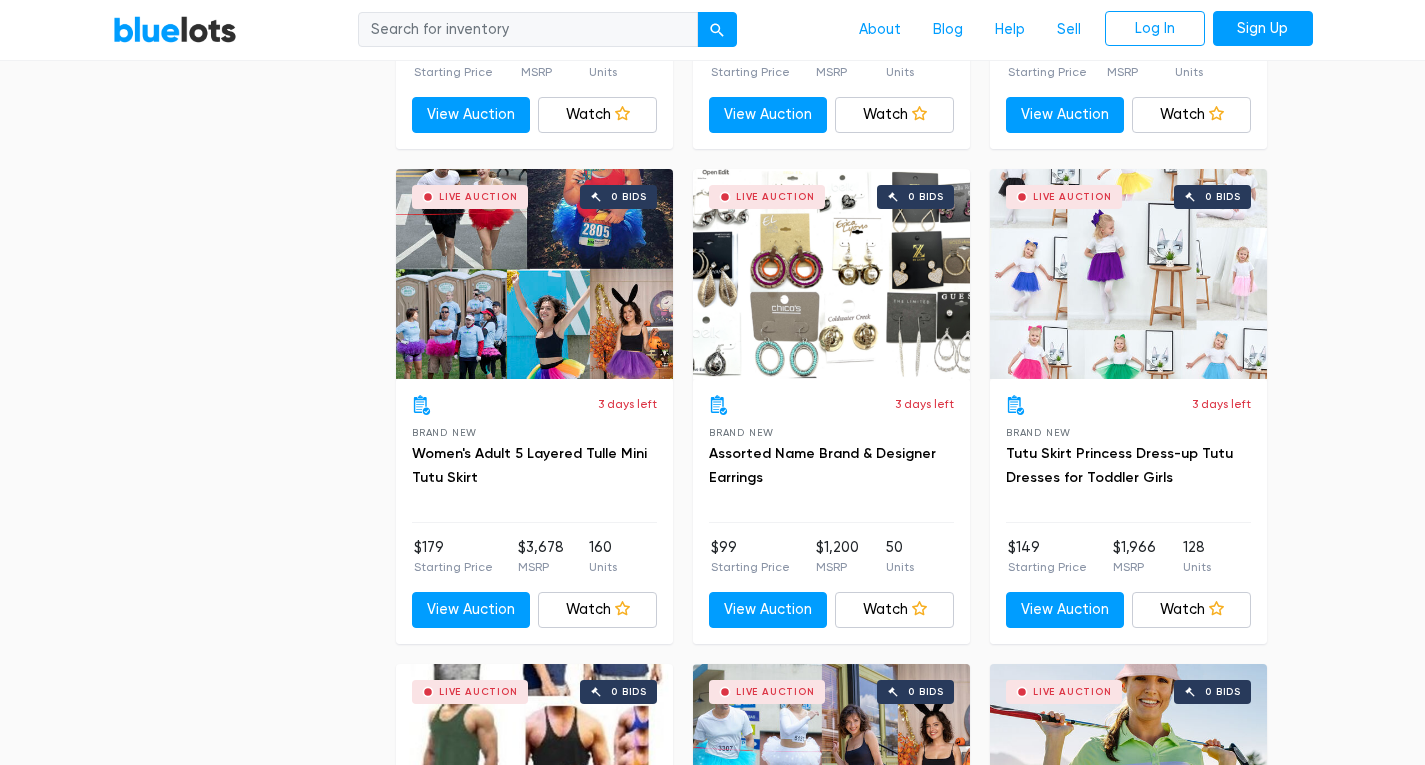 click at bounding box center [528, 30] 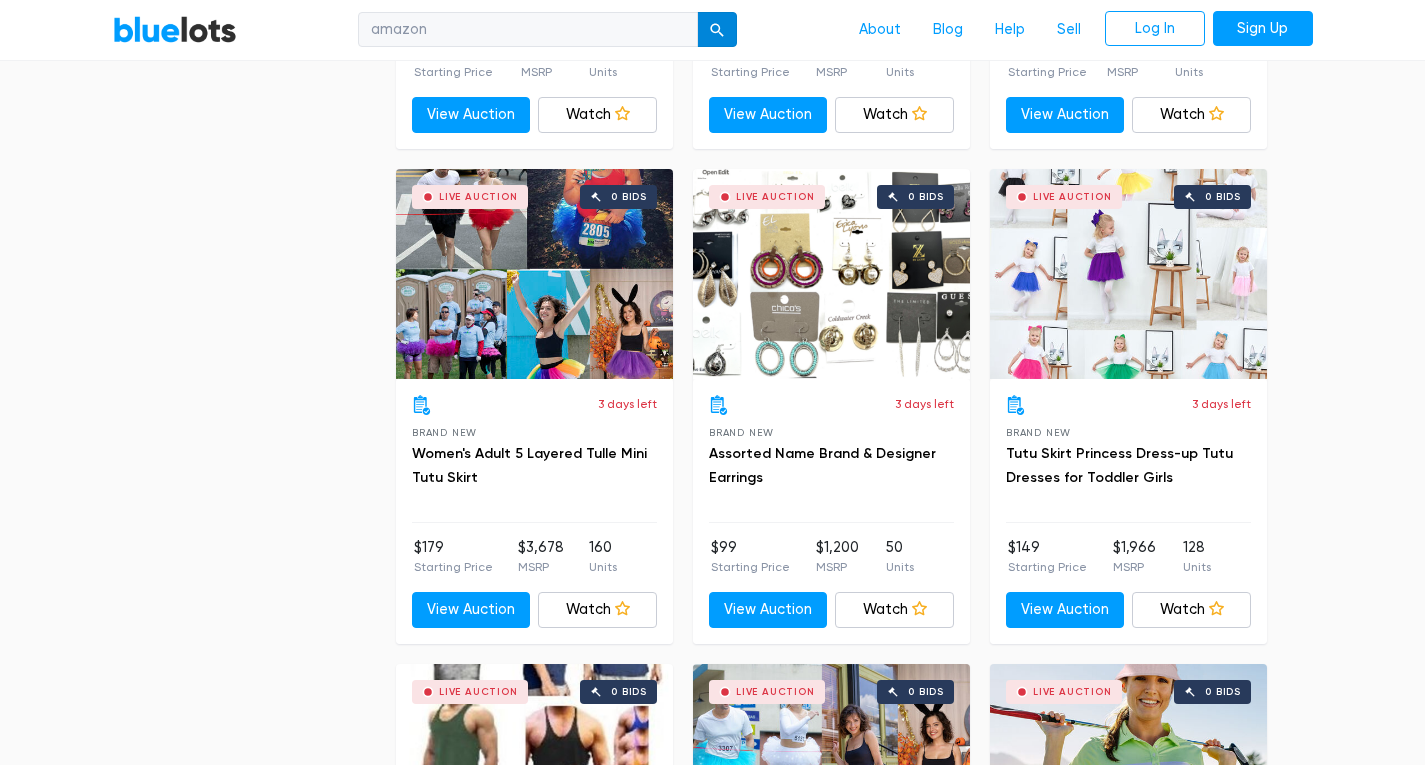 type on "amazon" 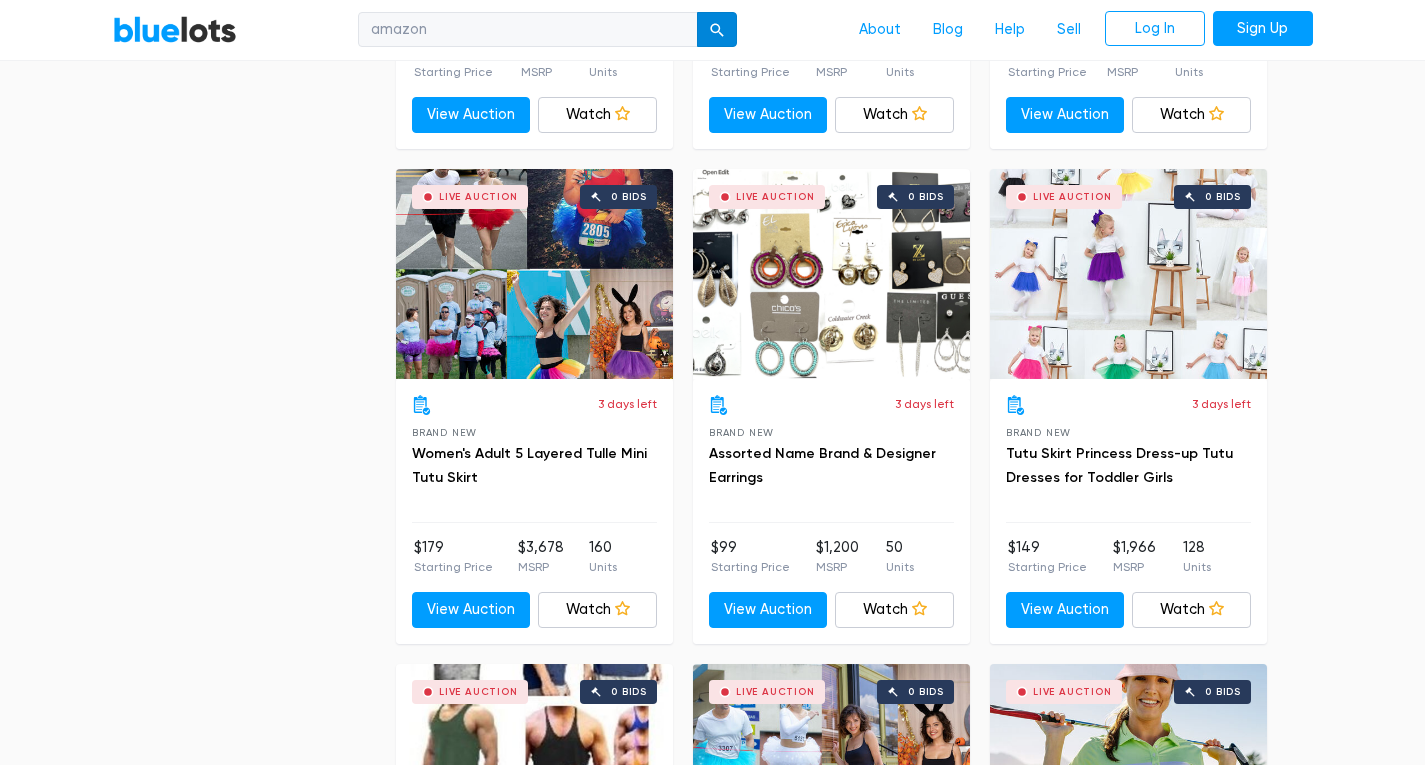 click at bounding box center (717, 31) 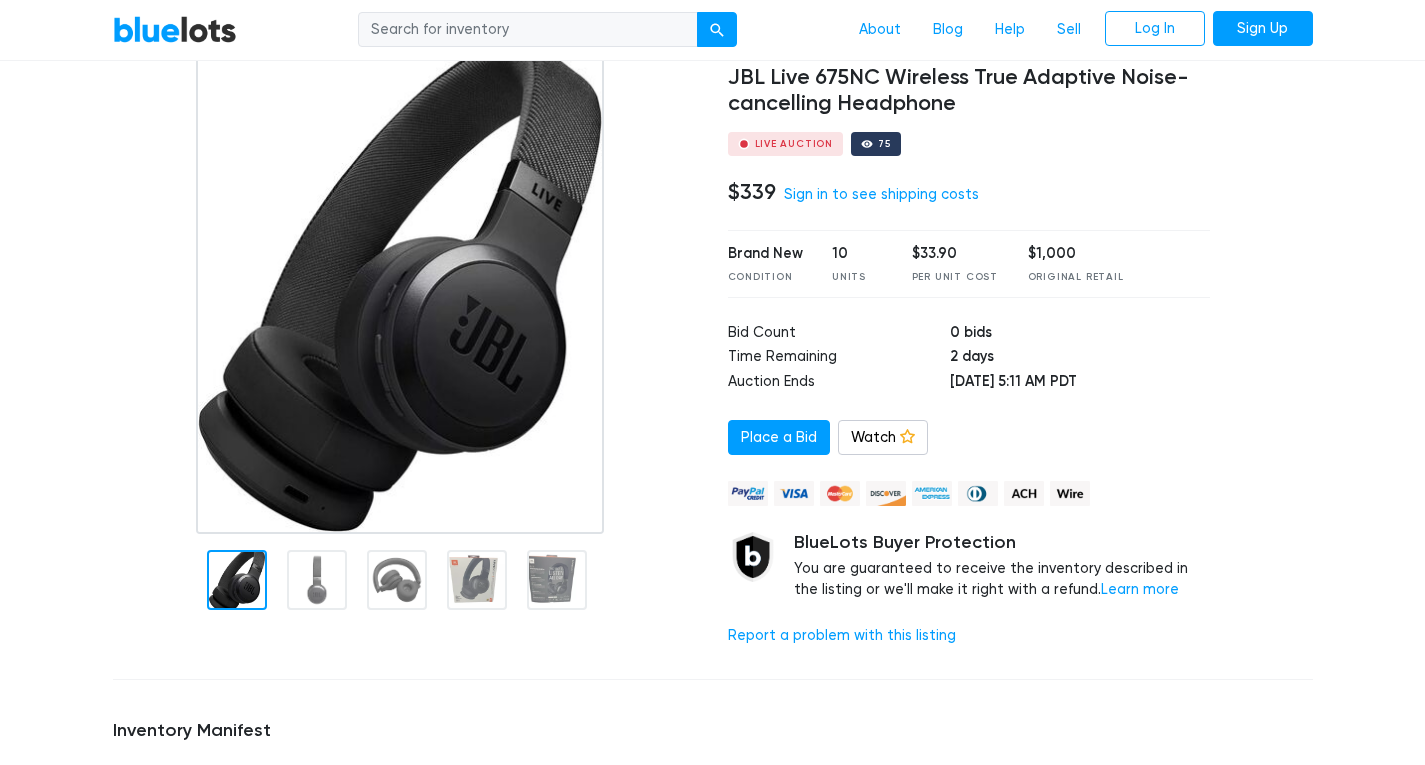 scroll, scrollTop: 153, scrollLeft: 0, axis: vertical 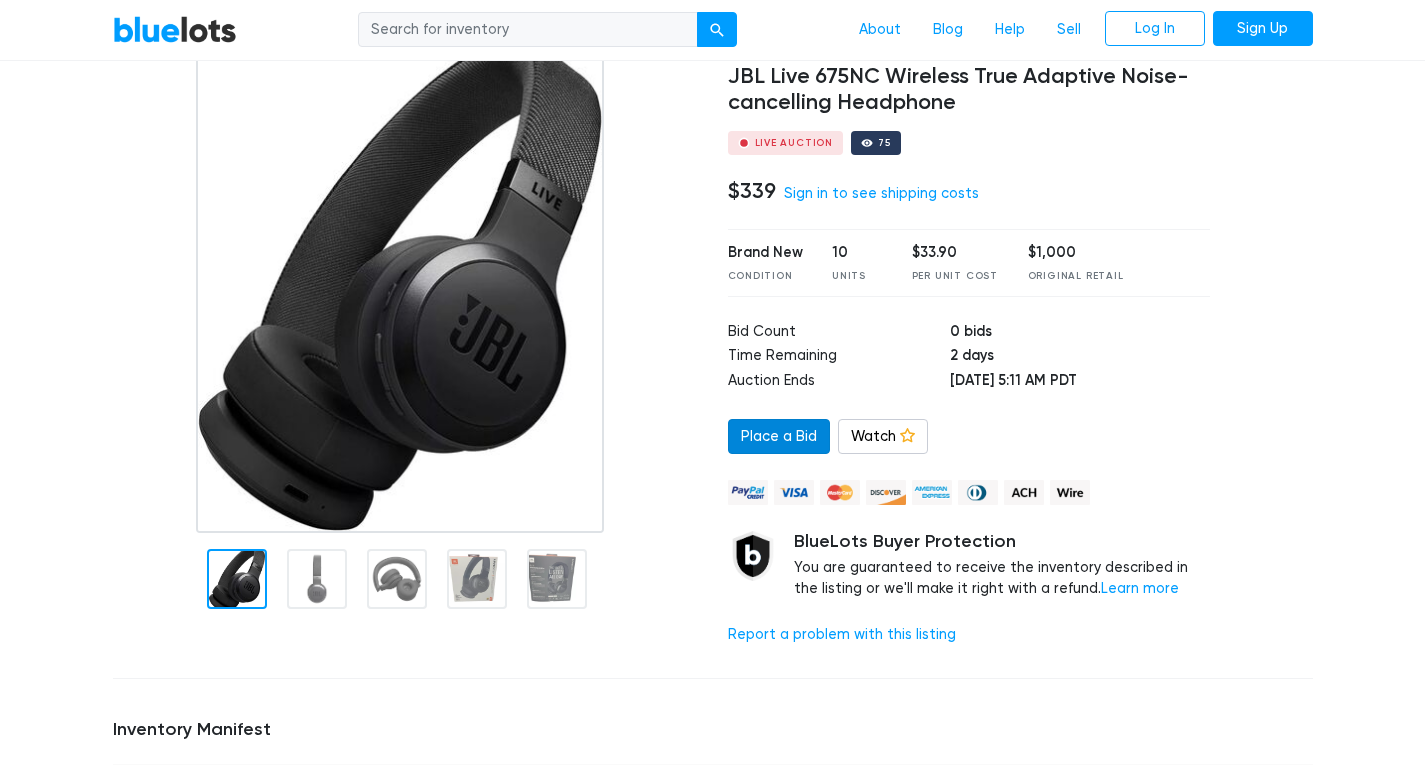 click on "Place a Bid" at bounding box center (779, 437) 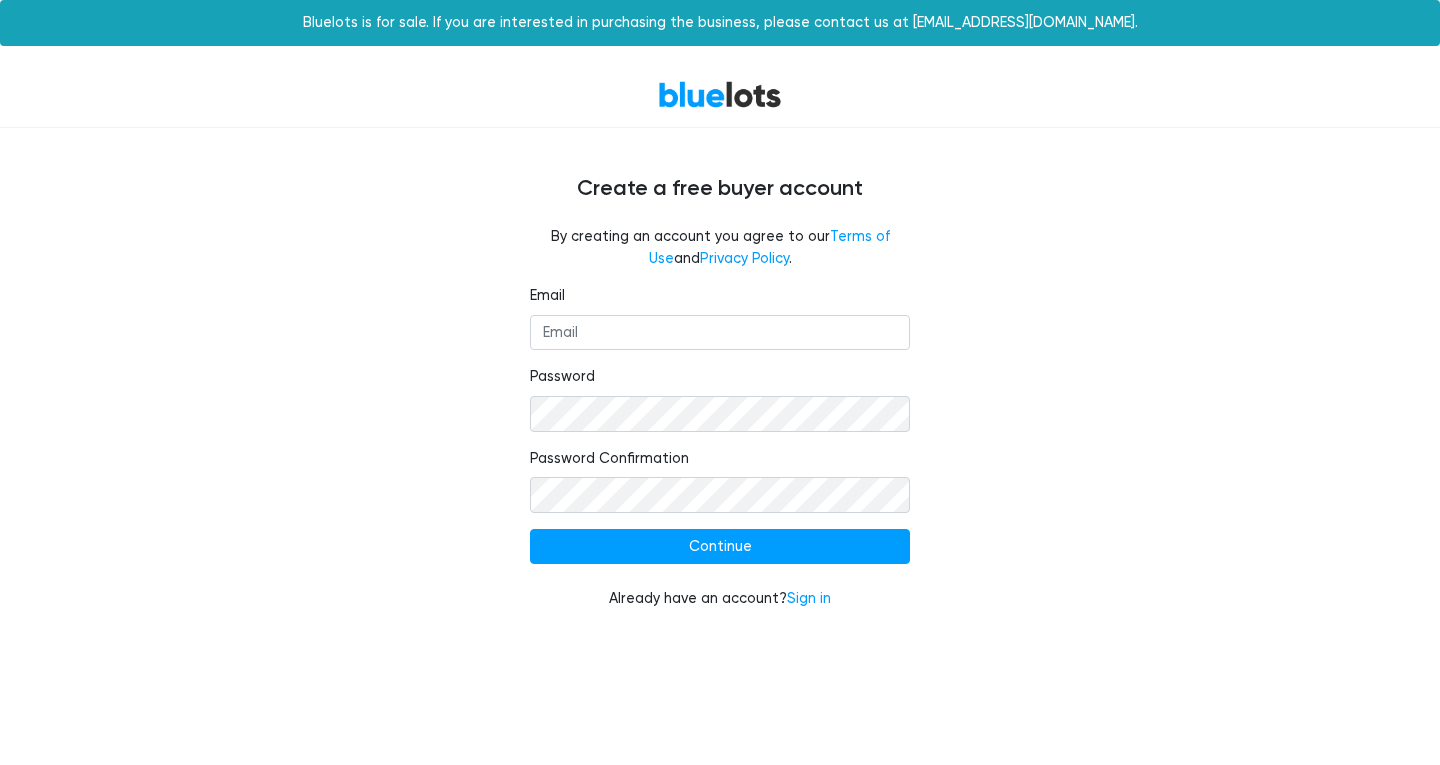 scroll, scrollTop: 0, scrollLeft: 0, axis: both 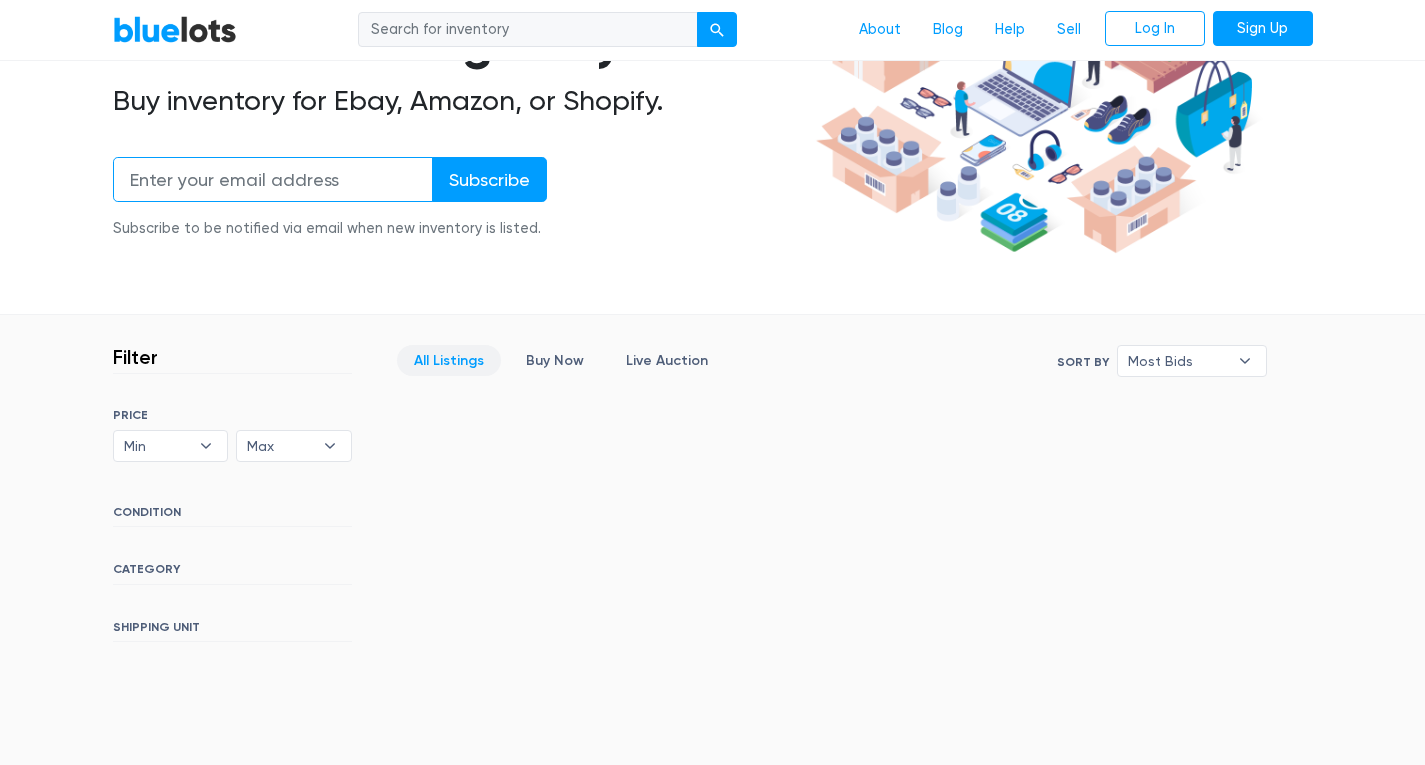 drag, startPoint x: 306, startPoint y: 191, endPoint x: 681, endPoint y: 812, distance: 725.44196 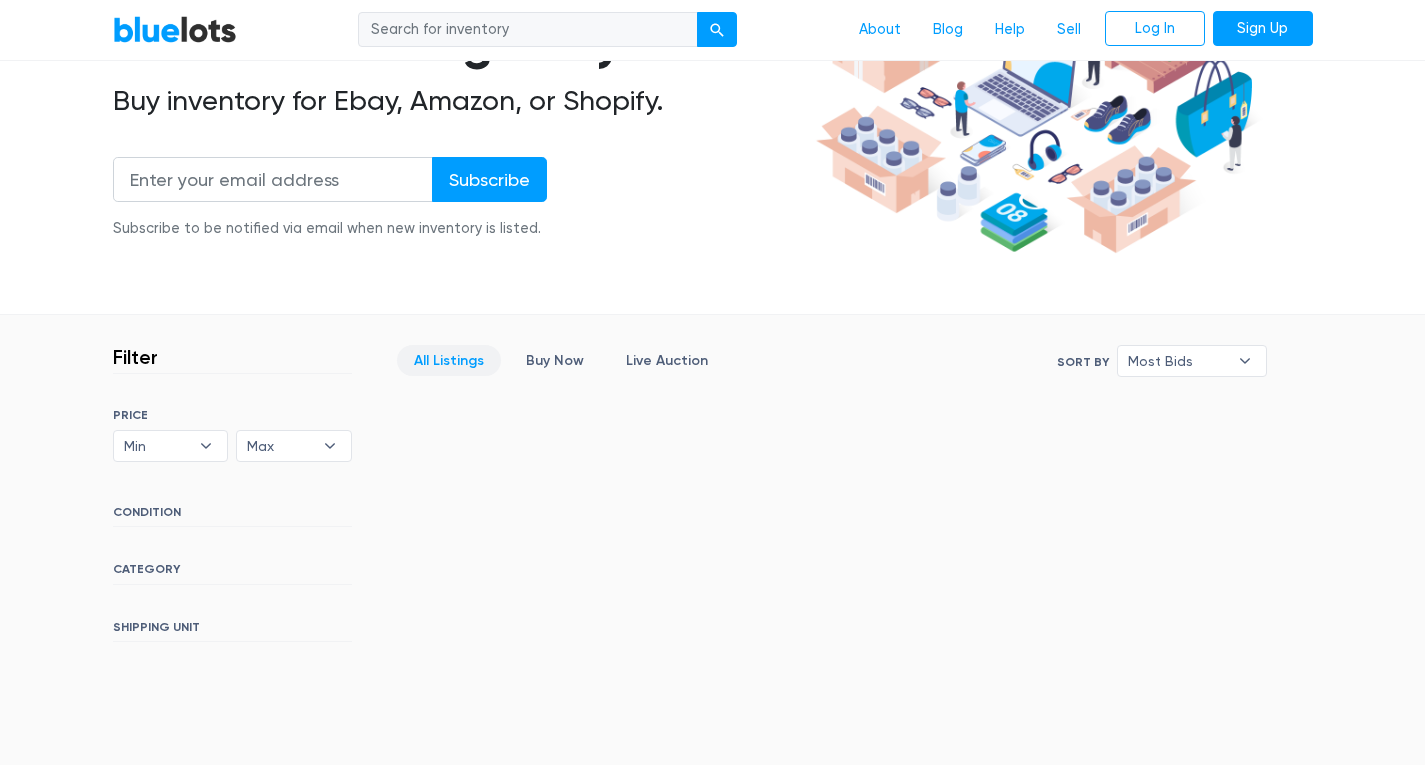 click on "Bluelots is for sale. If you are interested in purchasing the business, please contact us at support@bluelots.com.
BlueLots
About
Blog
Help
Sell
Log In
Sign Up
Wholesale & liquidation
auctions ending daily .
Buy inventory for Ebay, Amazon, or Shopify.
Subscribe
Subscribe to be notified via email when new inventory is listed." at bounding box center [712, 418] 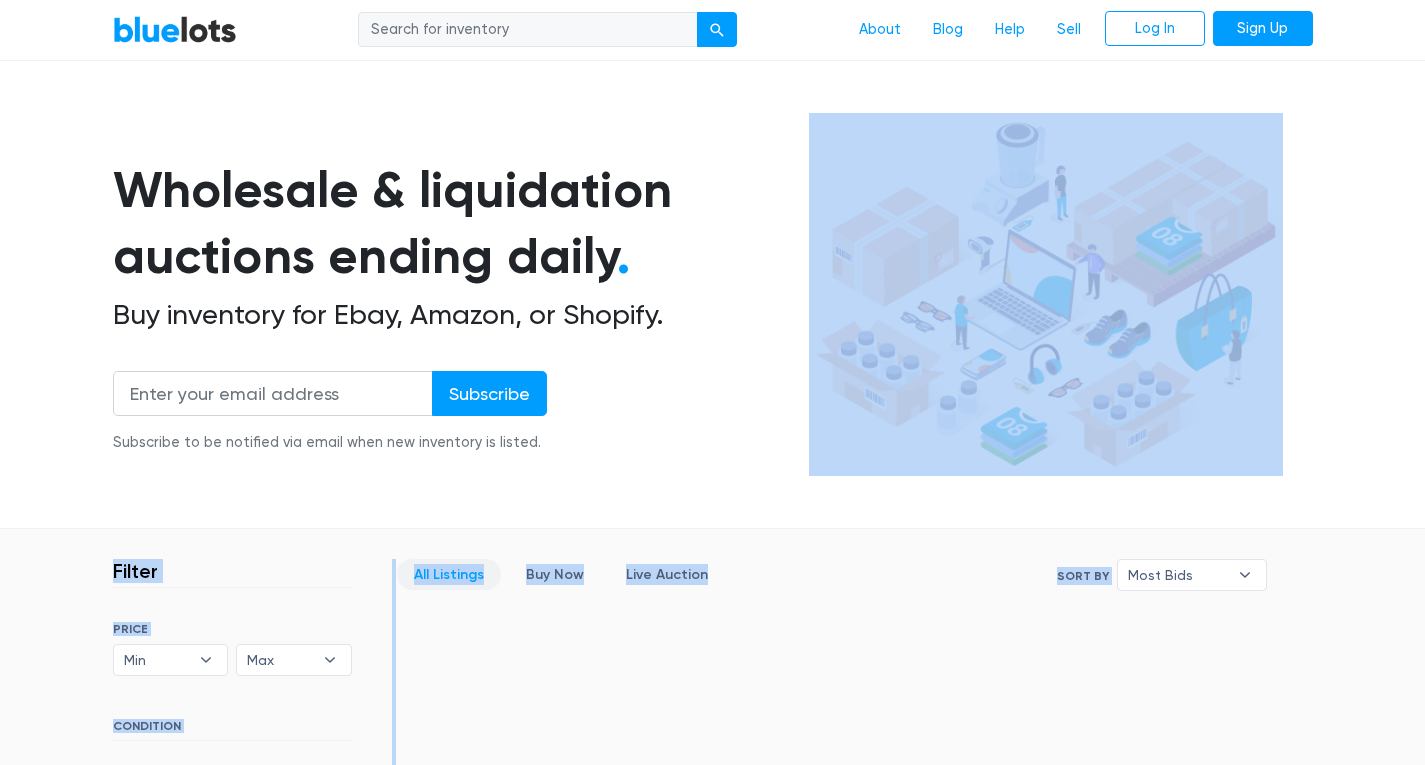 scroll, scrollTop: 0, scrollLeft: 0, axis: both 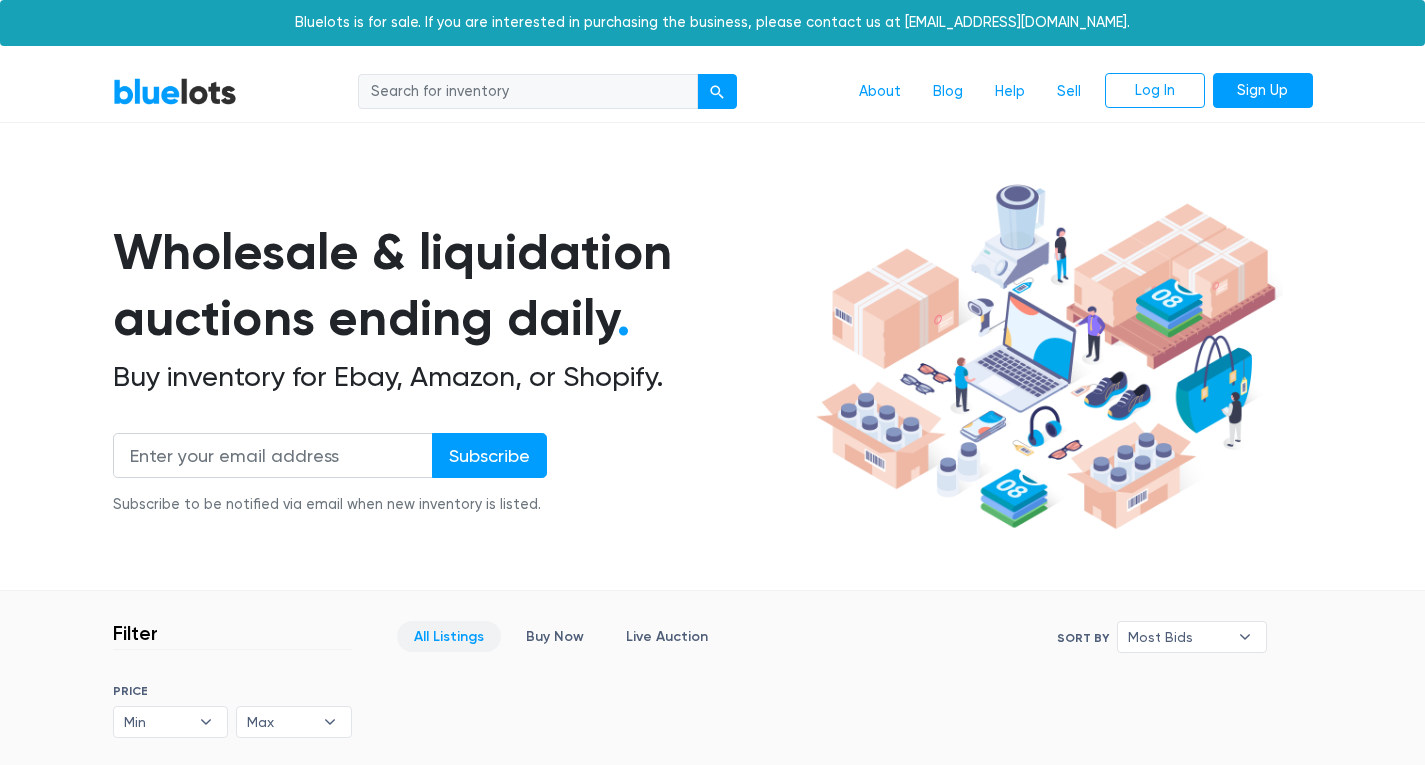 click at bounding box center (528, 92) 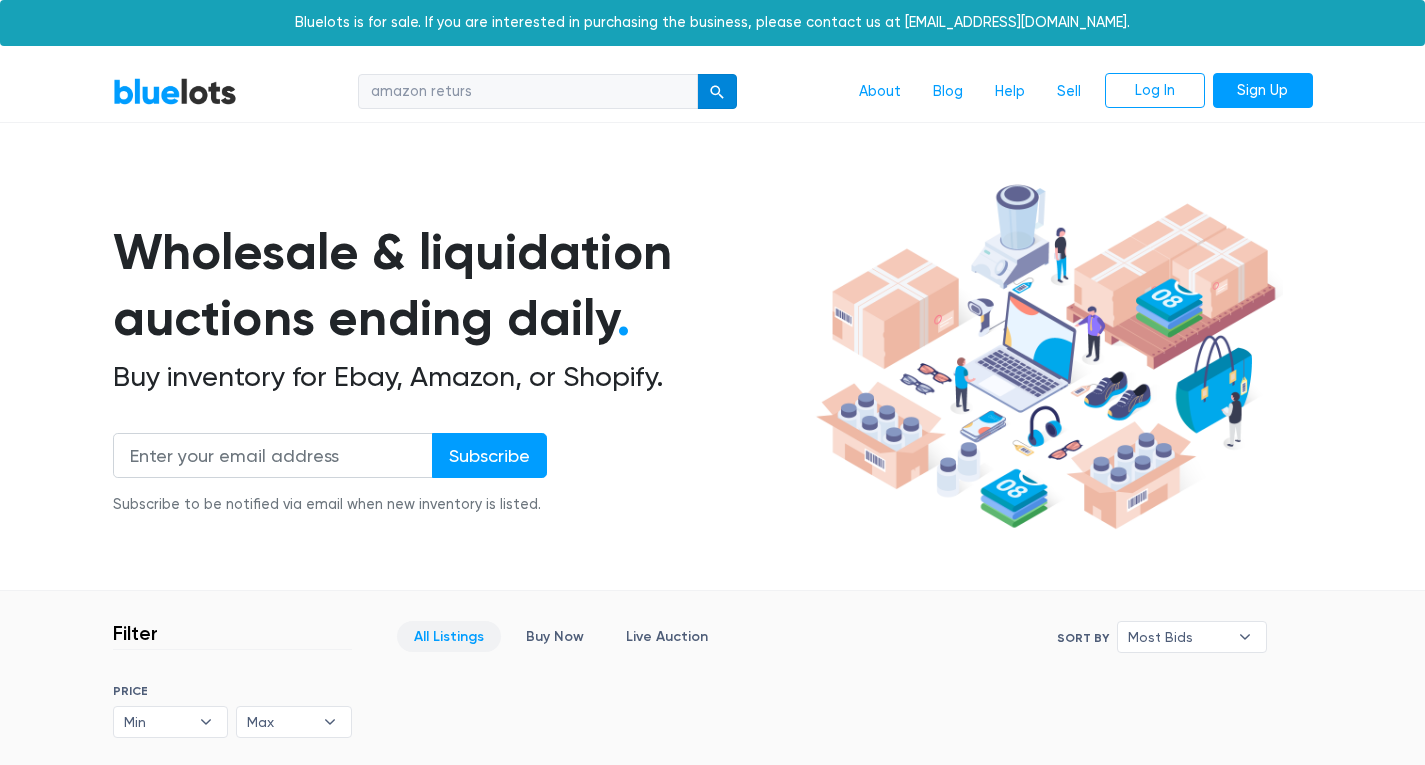 type on "amazon returs" 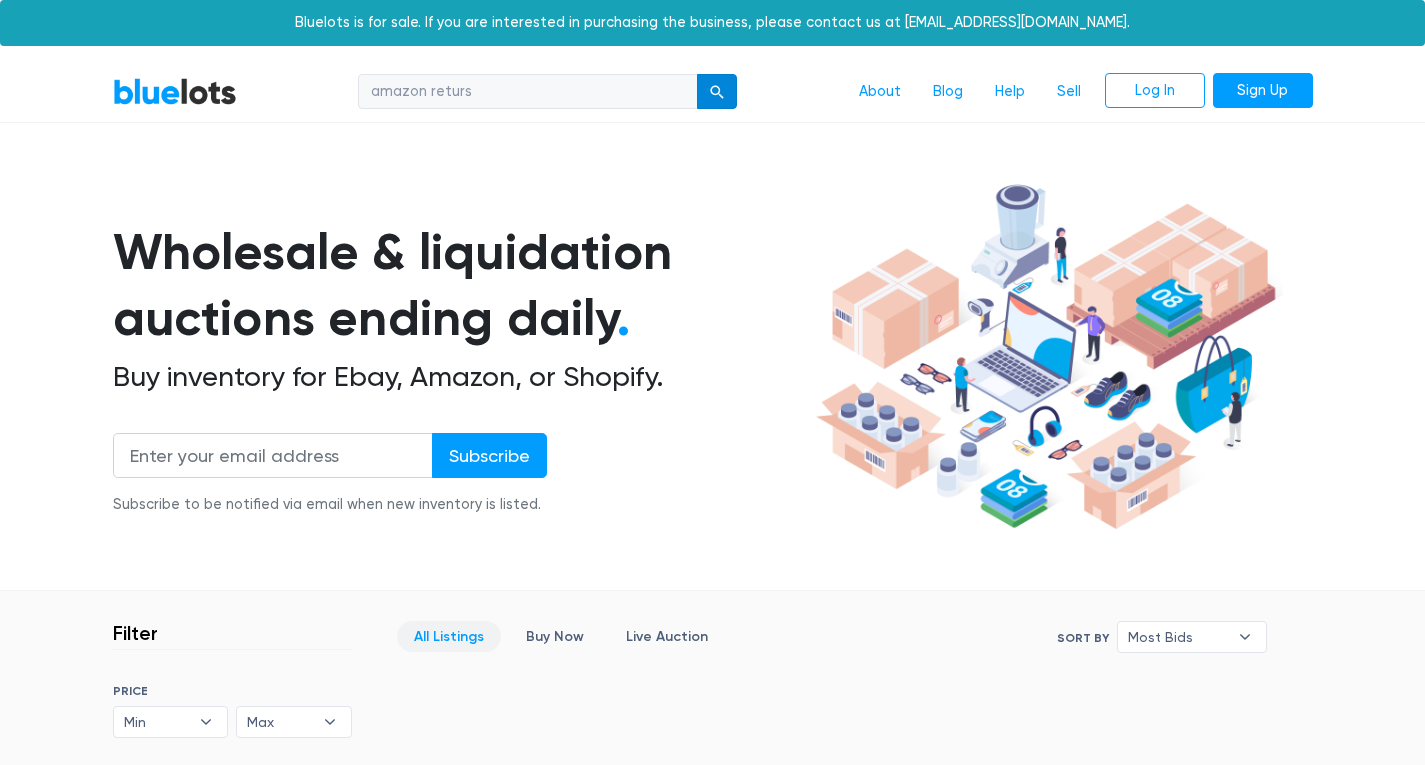 click at bounding box center (717, 92) 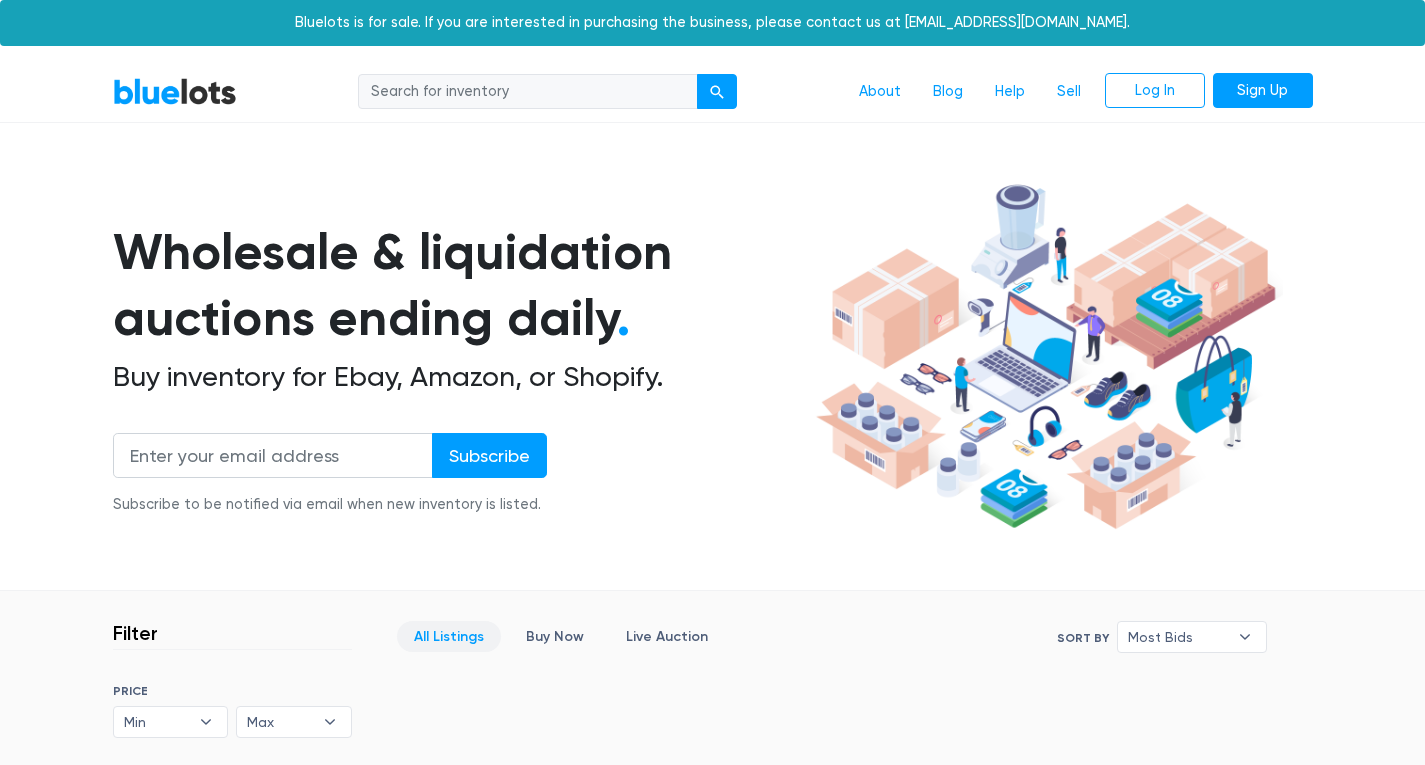 scroll, scrollTop: 0, scrollLeft: 0, axis: both 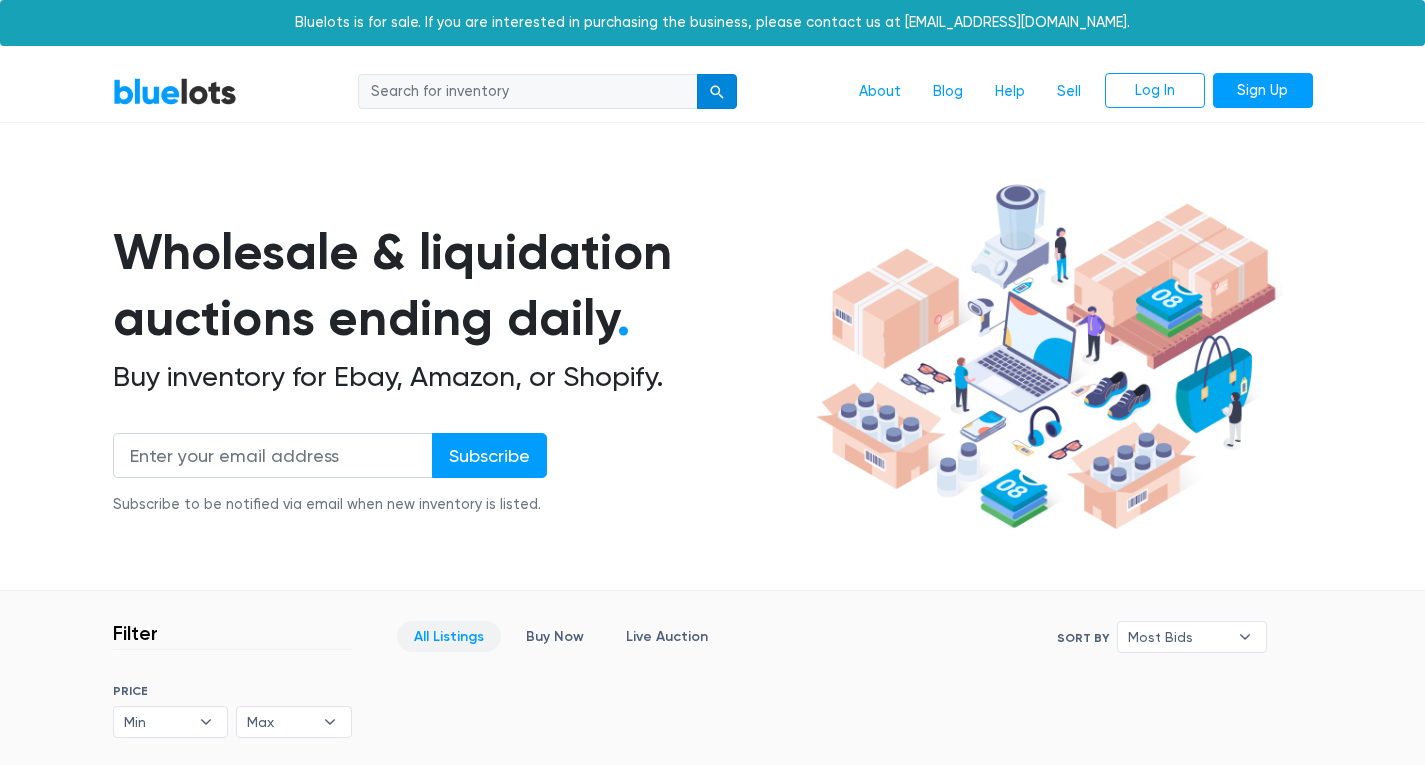 click at bounding box center (717, 92) 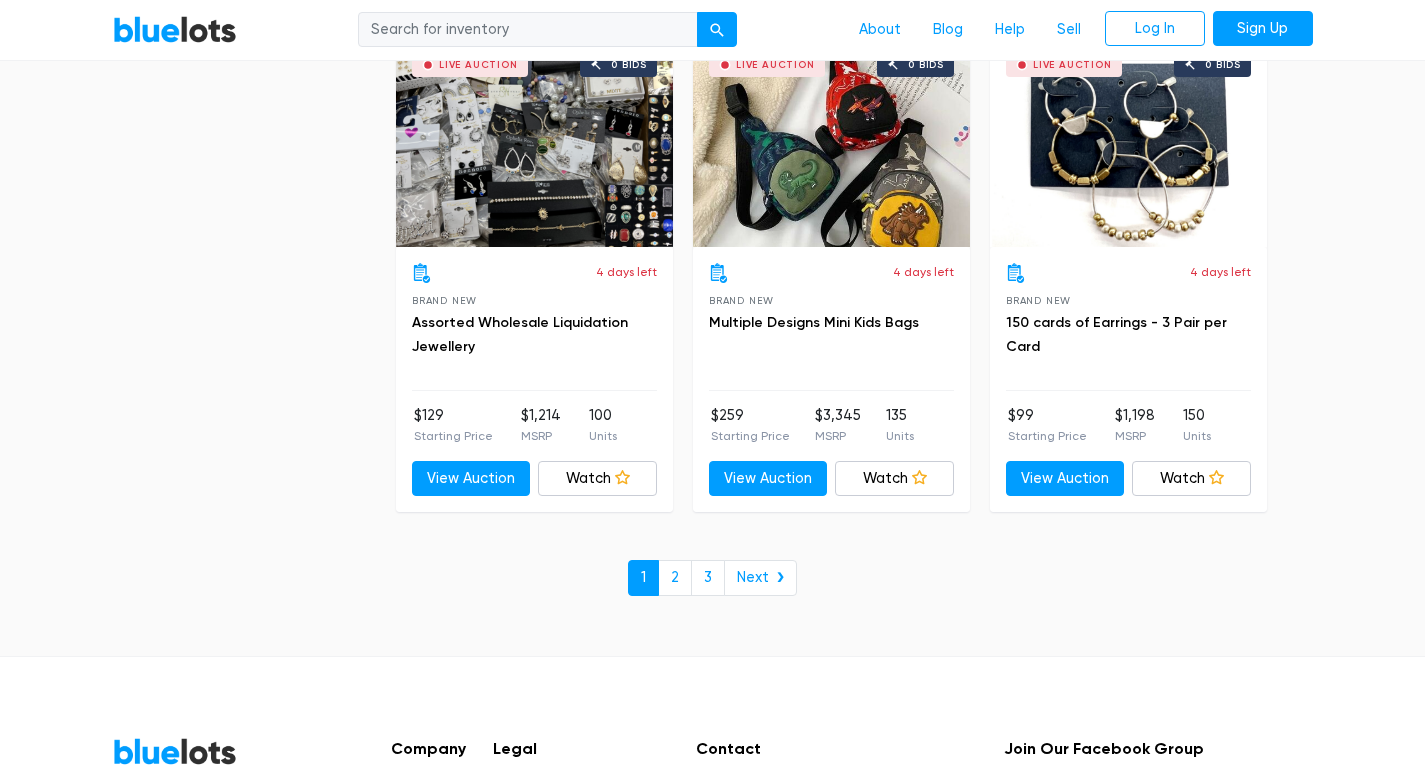 scroll, scrollTop: 8576, scrollLeft: 0, axis: vertical 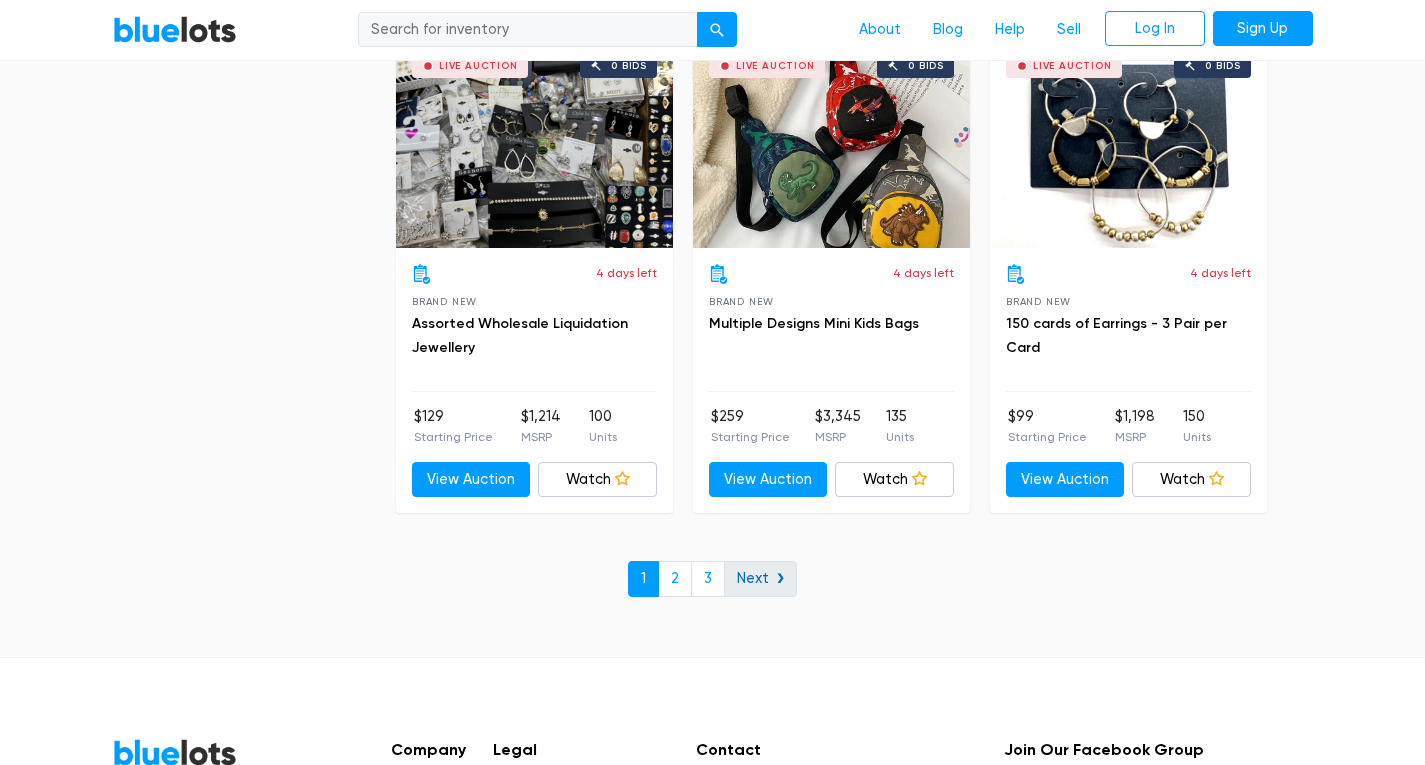 click on "Next  ❯" at bounding box center (760, 579) 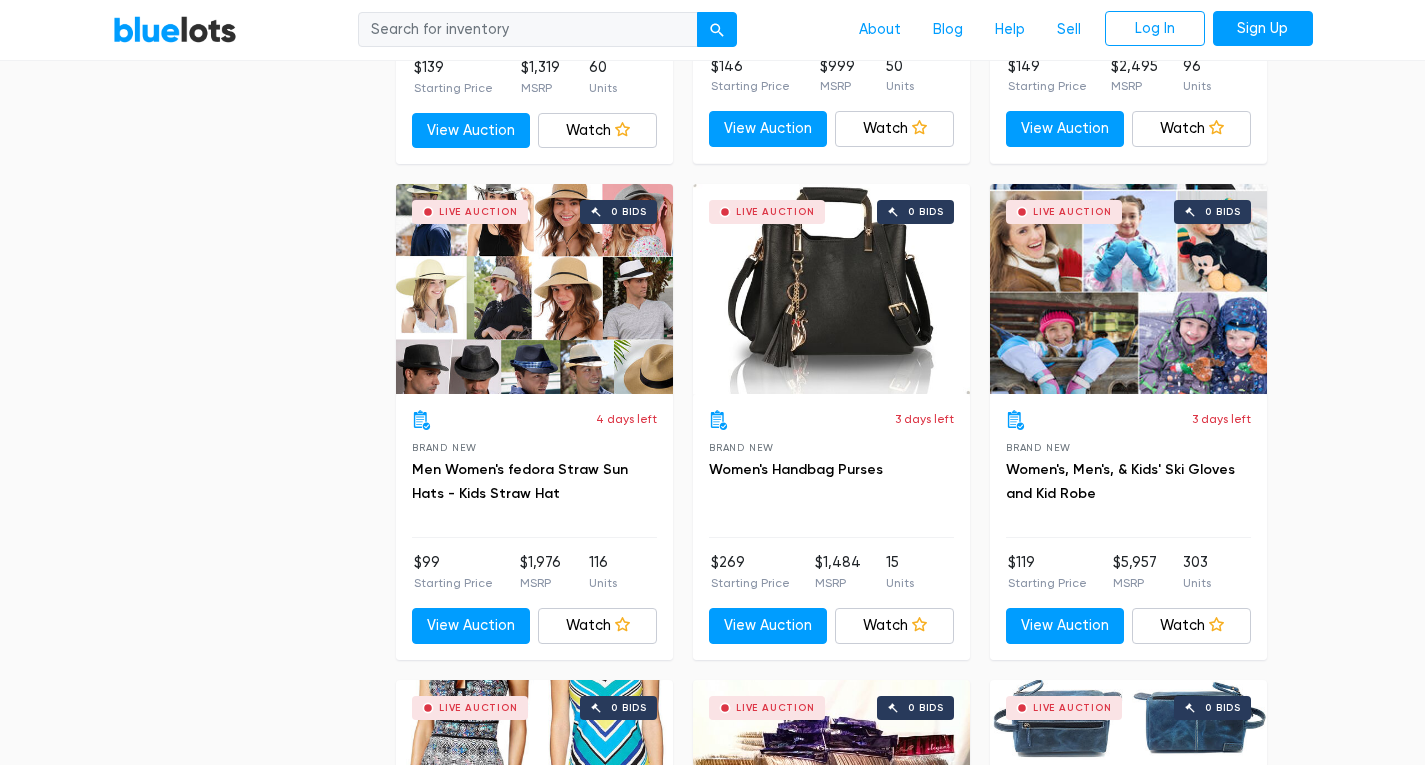 scroll, scrollTop: 5611, scrollLeft: 0, axis: vertical 